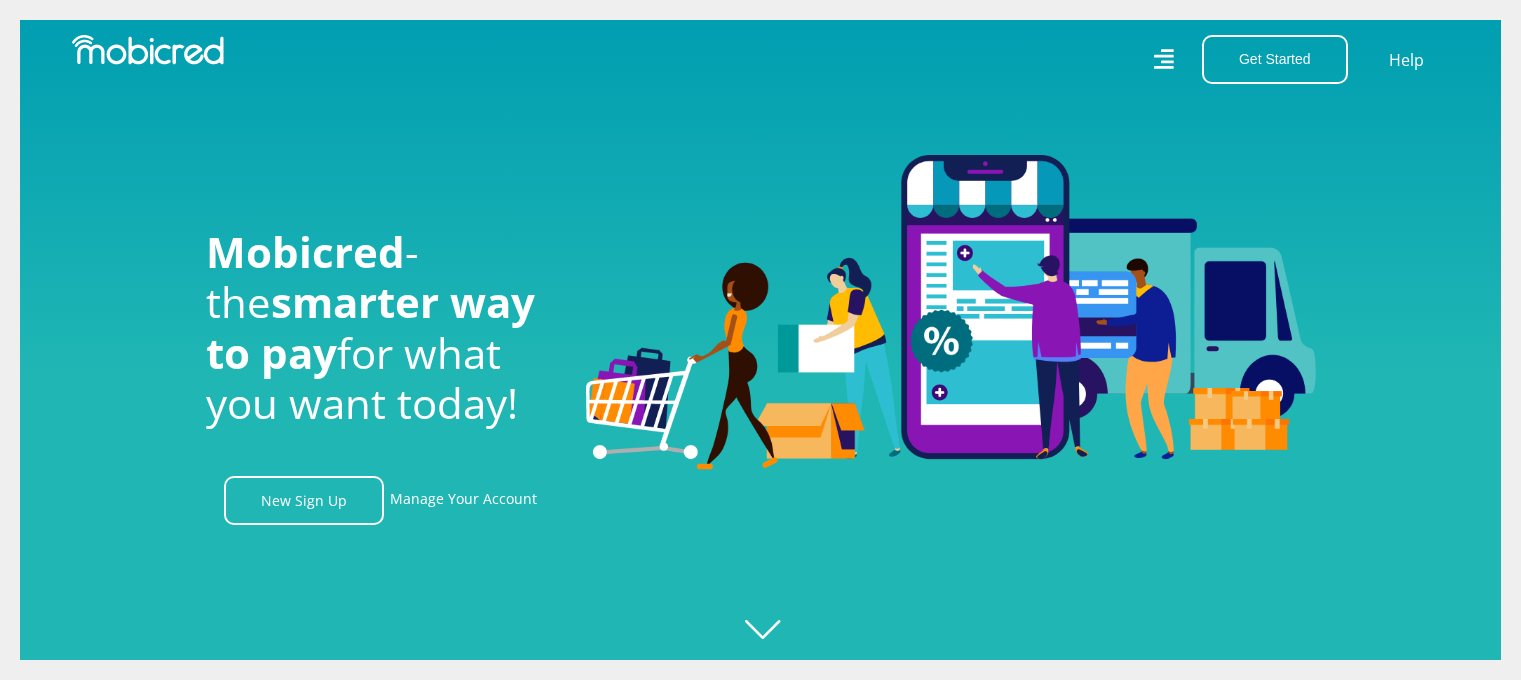 scroll, scrollTop: 0, scrollLeft: 0, axis: both 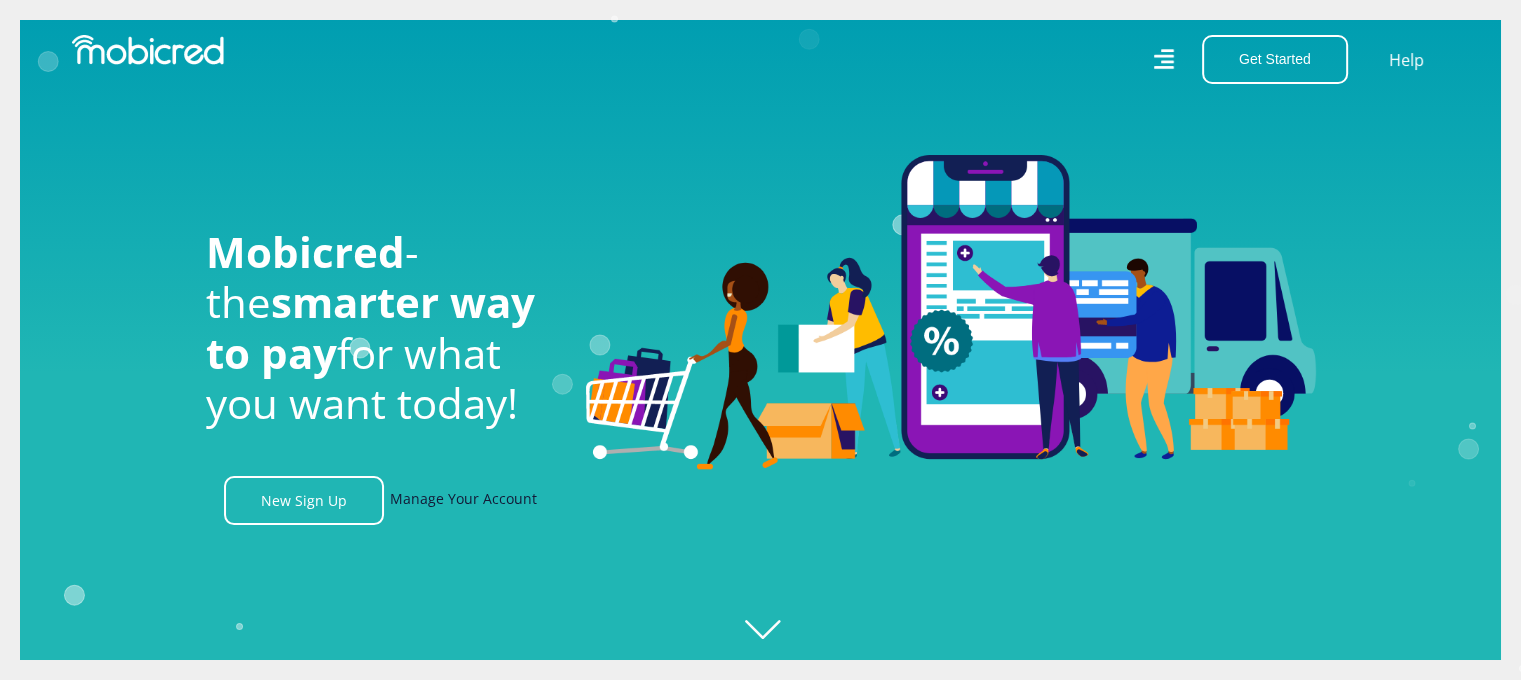 click on "Manage Your Account" at bounding box center [463, 500] 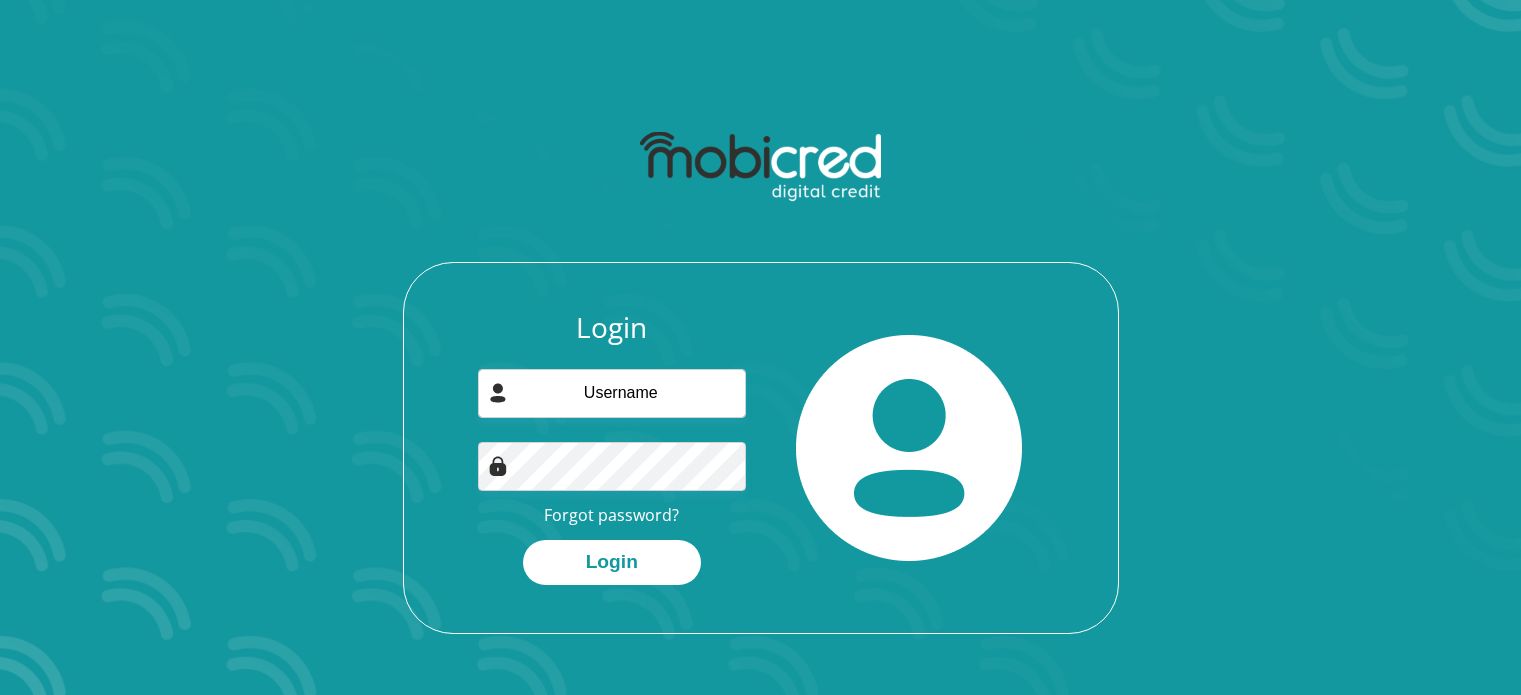 scroll, scrollTop: 0, scrollLeft: 0, axis: both 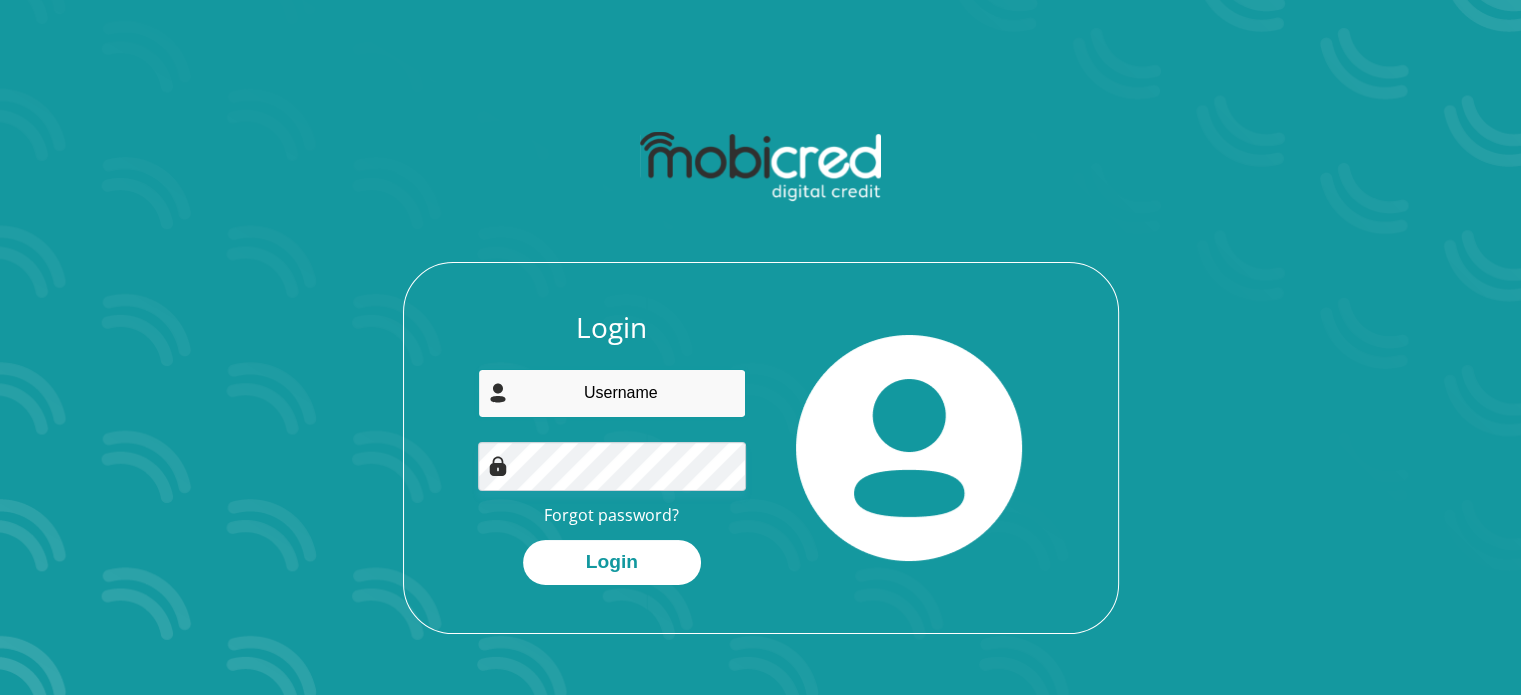 click at bounding box center [612, 393] 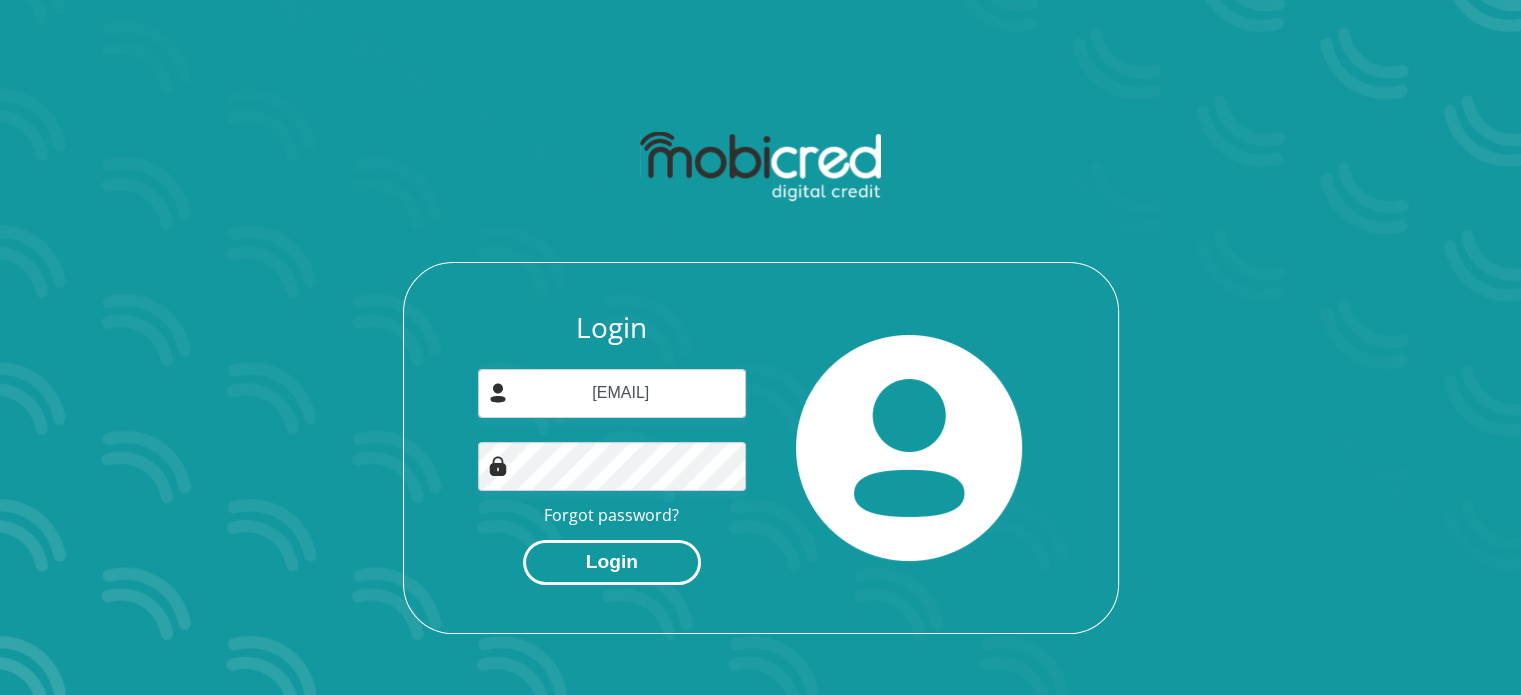 click on "Login" at bounding box center (612, 562) 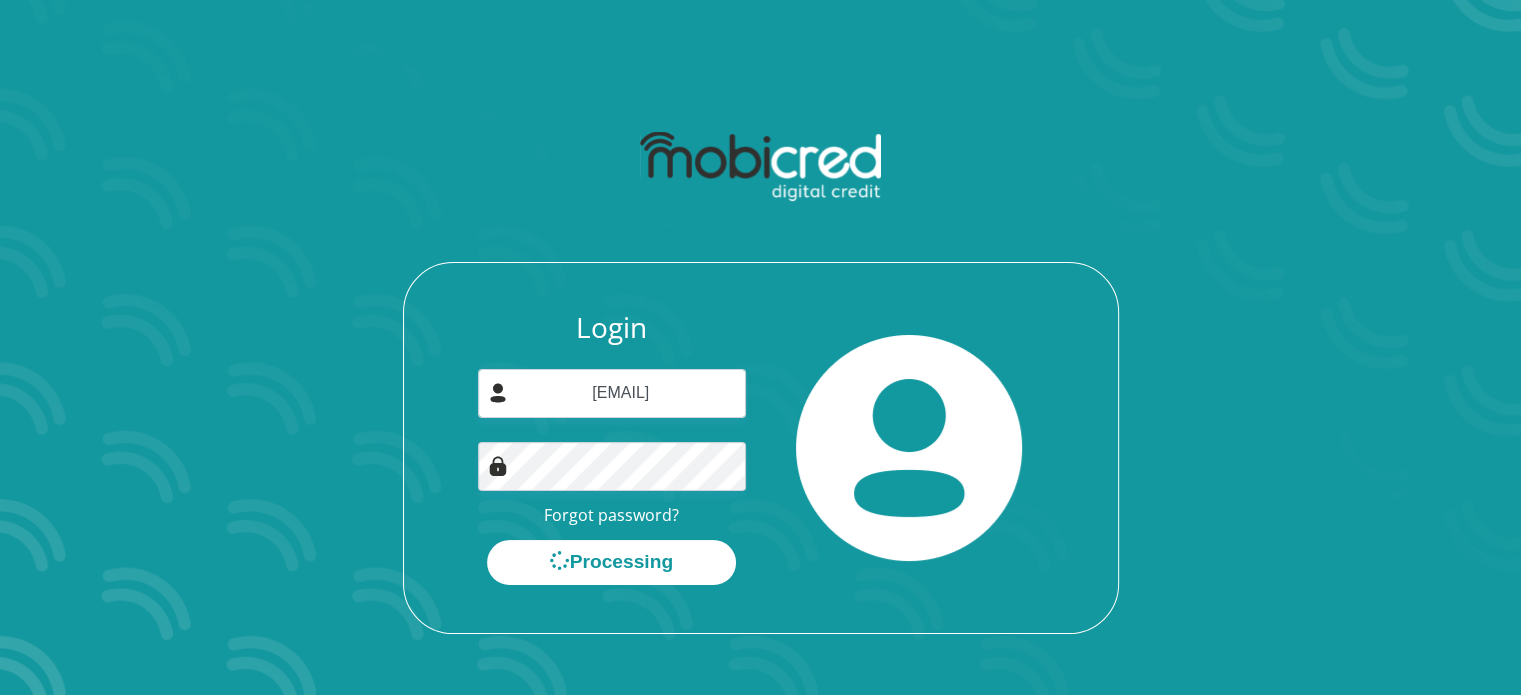 scroll, scrollTop: 0, scrollLeft: 0, axis: both 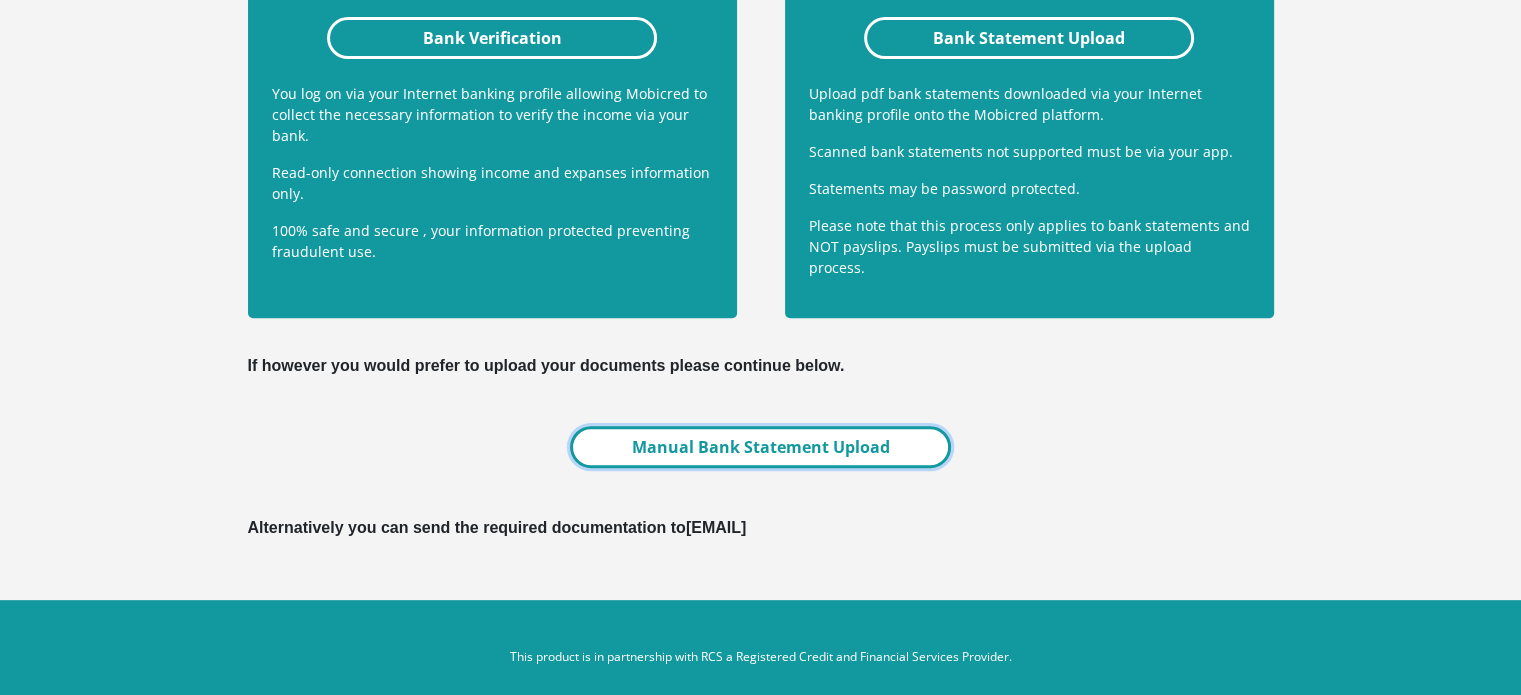 click on "Manual Bank Statement Upload" at bounding box center (760, 447) 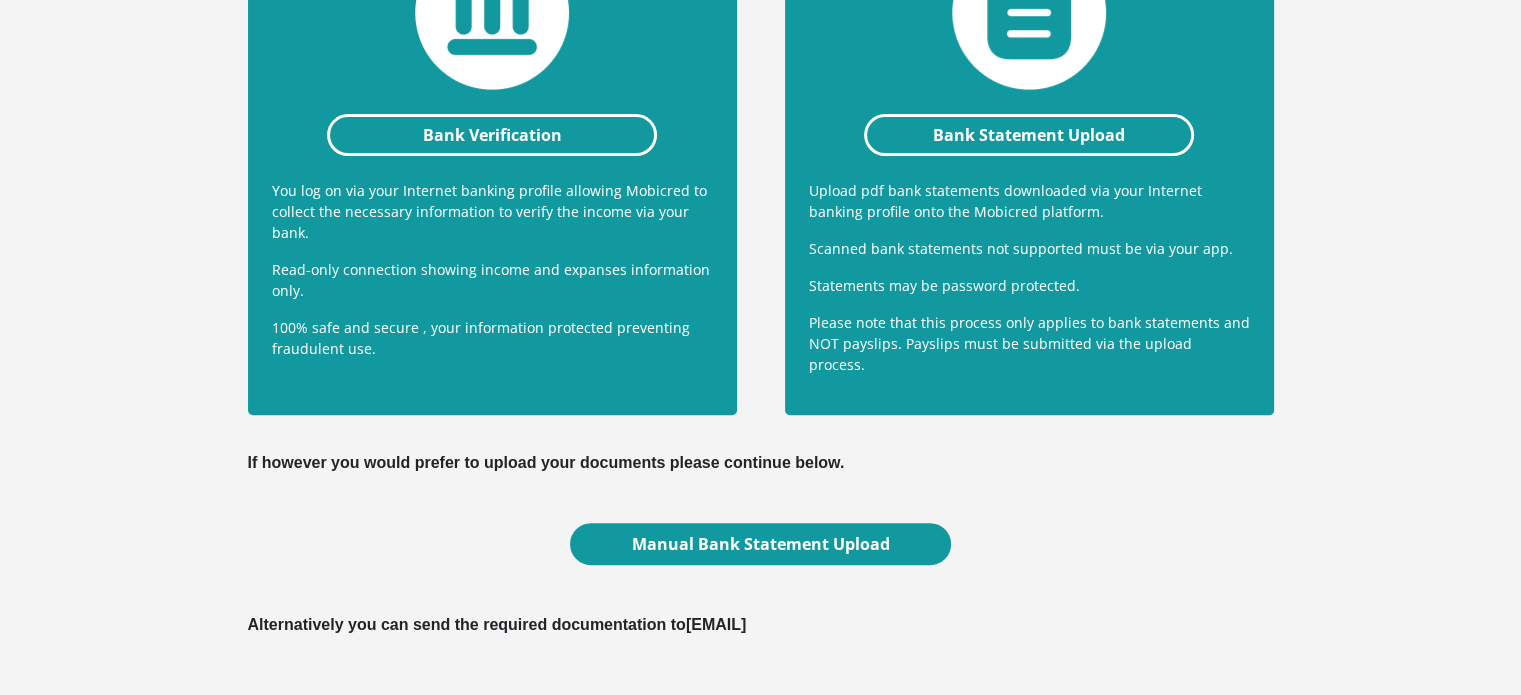 scroll, scrollTop: 678, scrollLeft: 0, axis: vertical 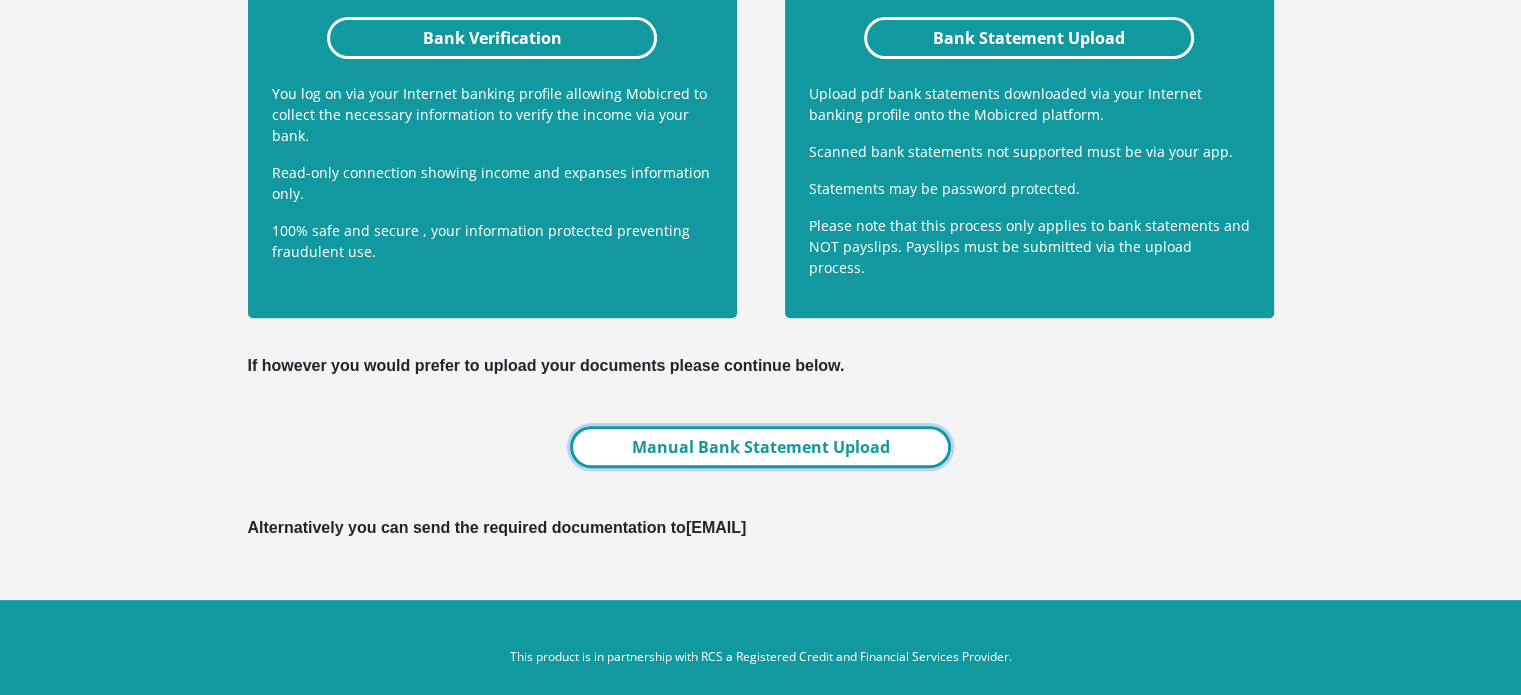 click on "Manual Bank Statement Upload" at bounding box center [760, 447] 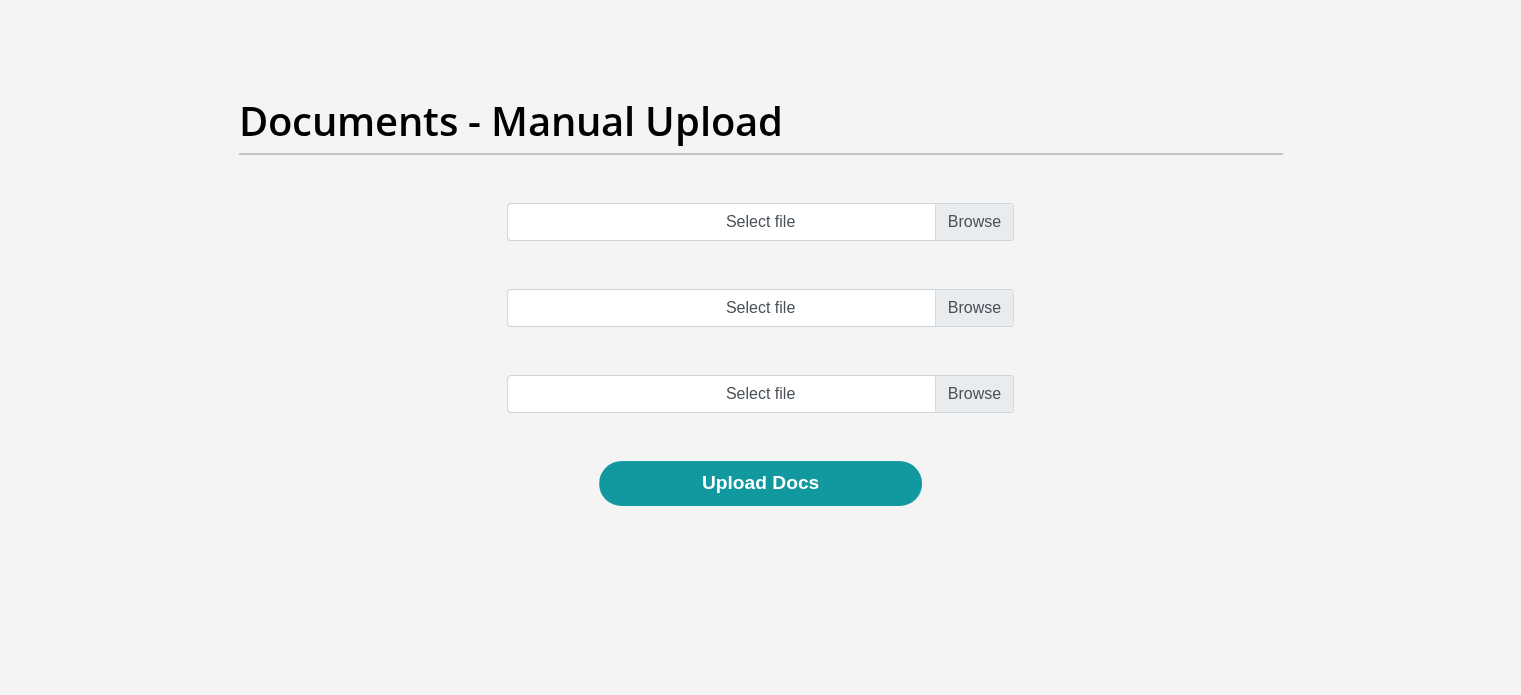 scroll, scrollTop: 0, scrollLeft: 0, axis: both 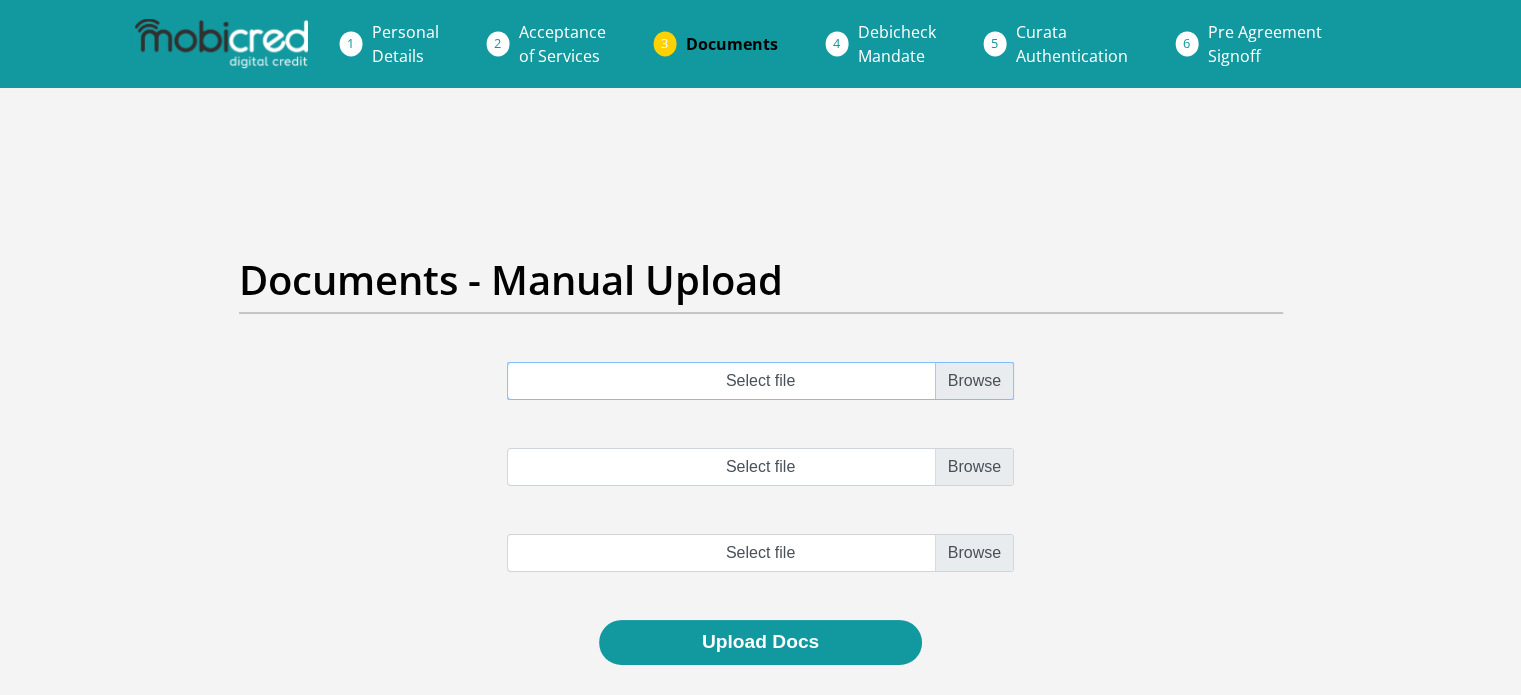 click on "Select file" at bounding box center (760, 381) 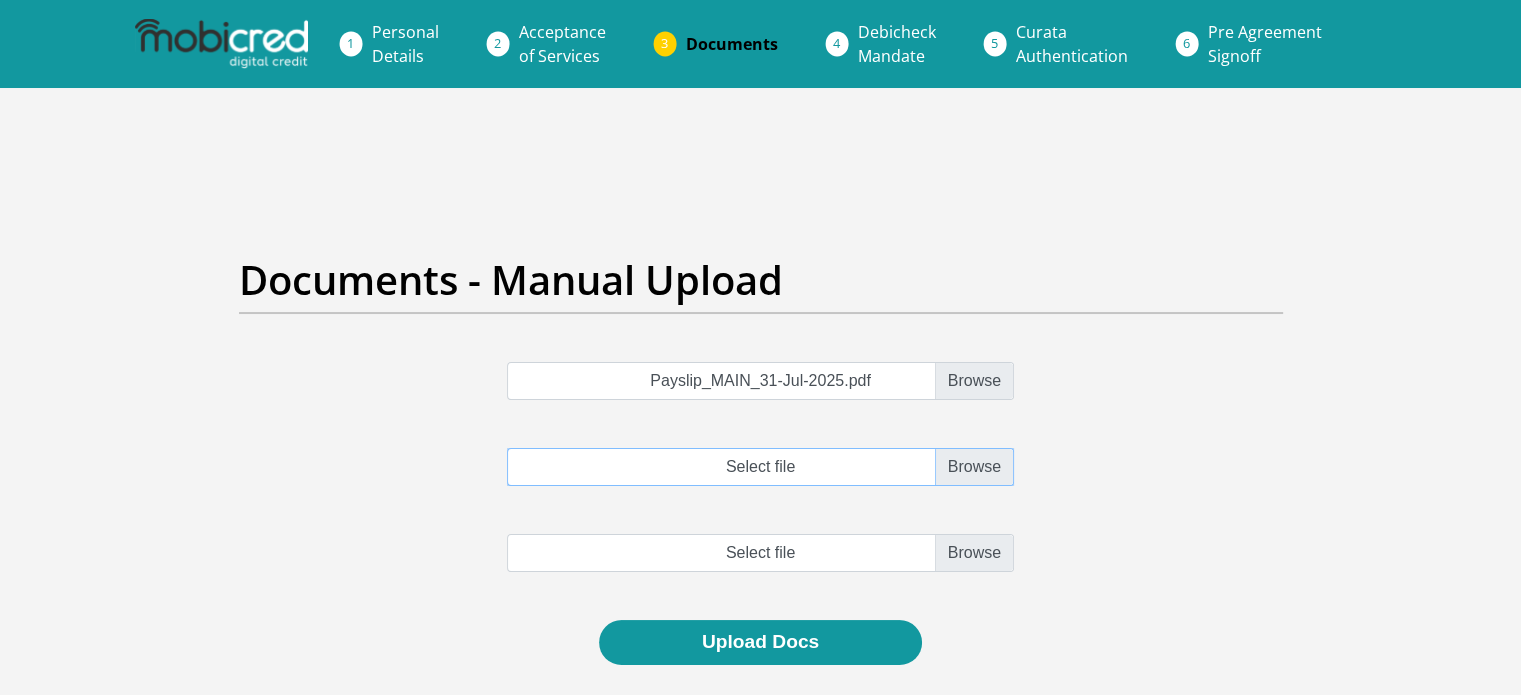 click on "Select file" at bounding box center (760, 467) 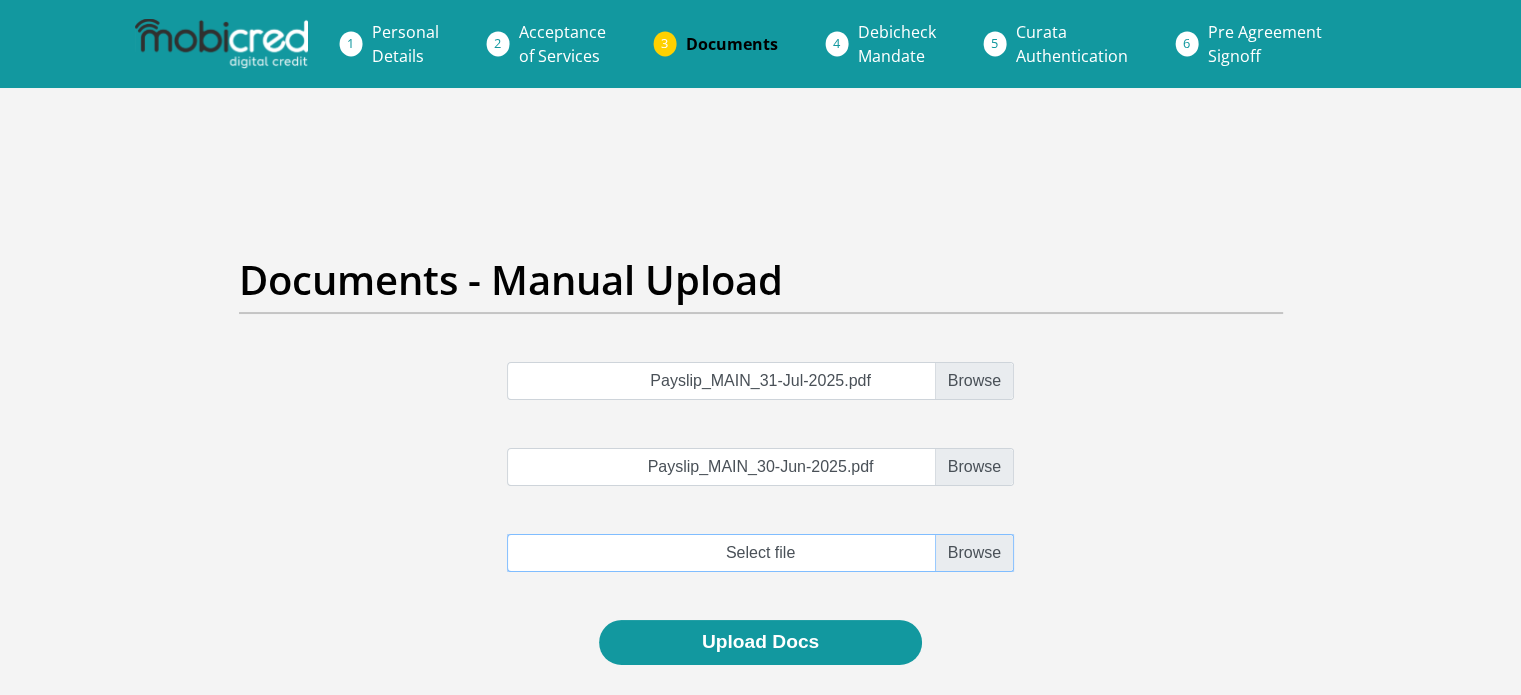 click at bounding box center [760, 553] 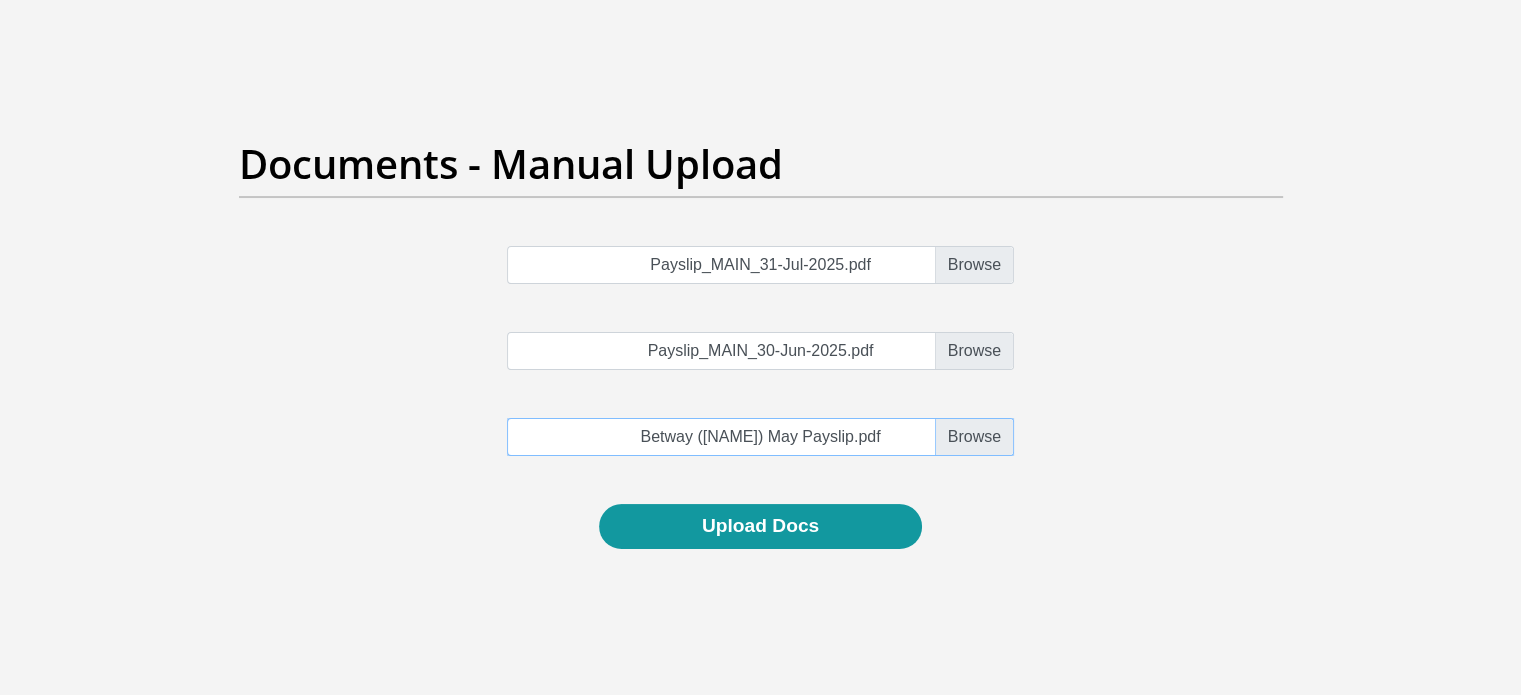 scroll, scrollTop: 346, scrollLeft: 0, axis: vertical 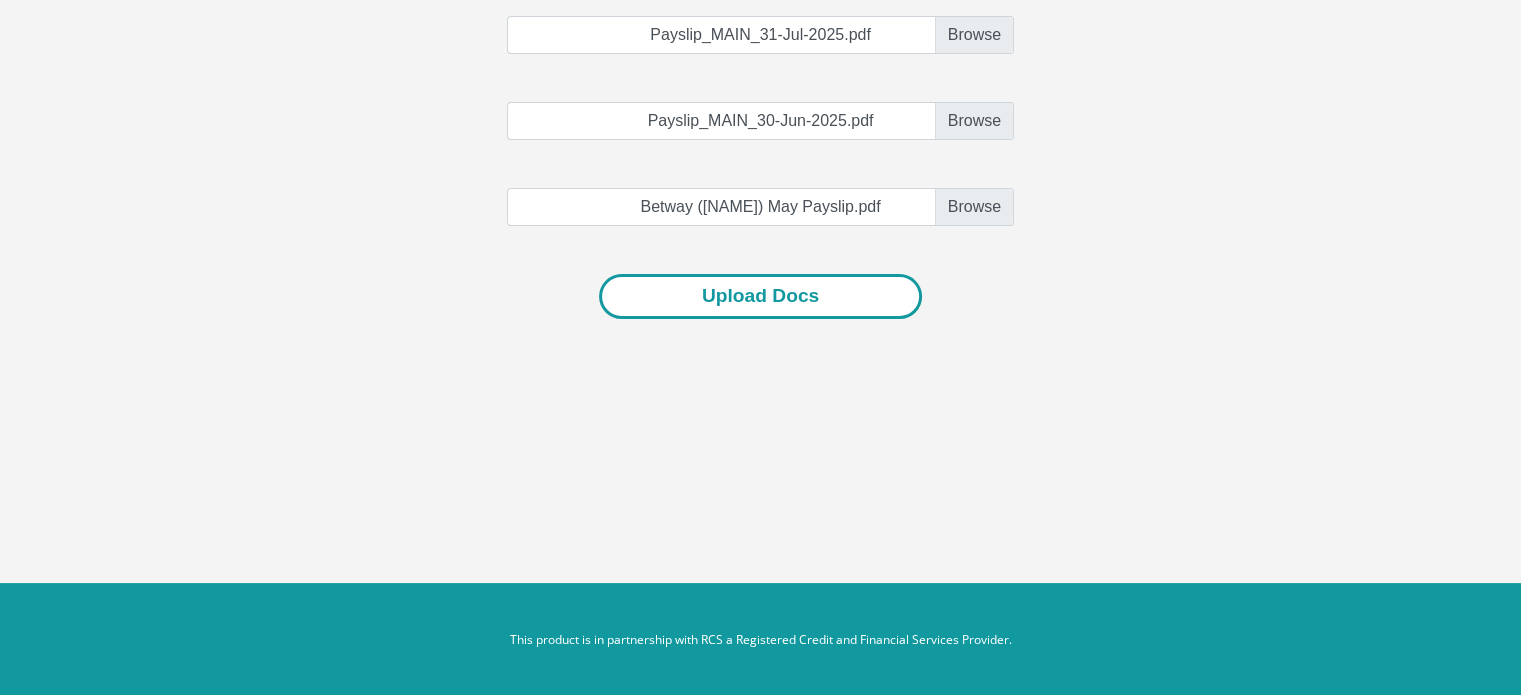 click on "Upload Docs" at bounding box center [760, 296] 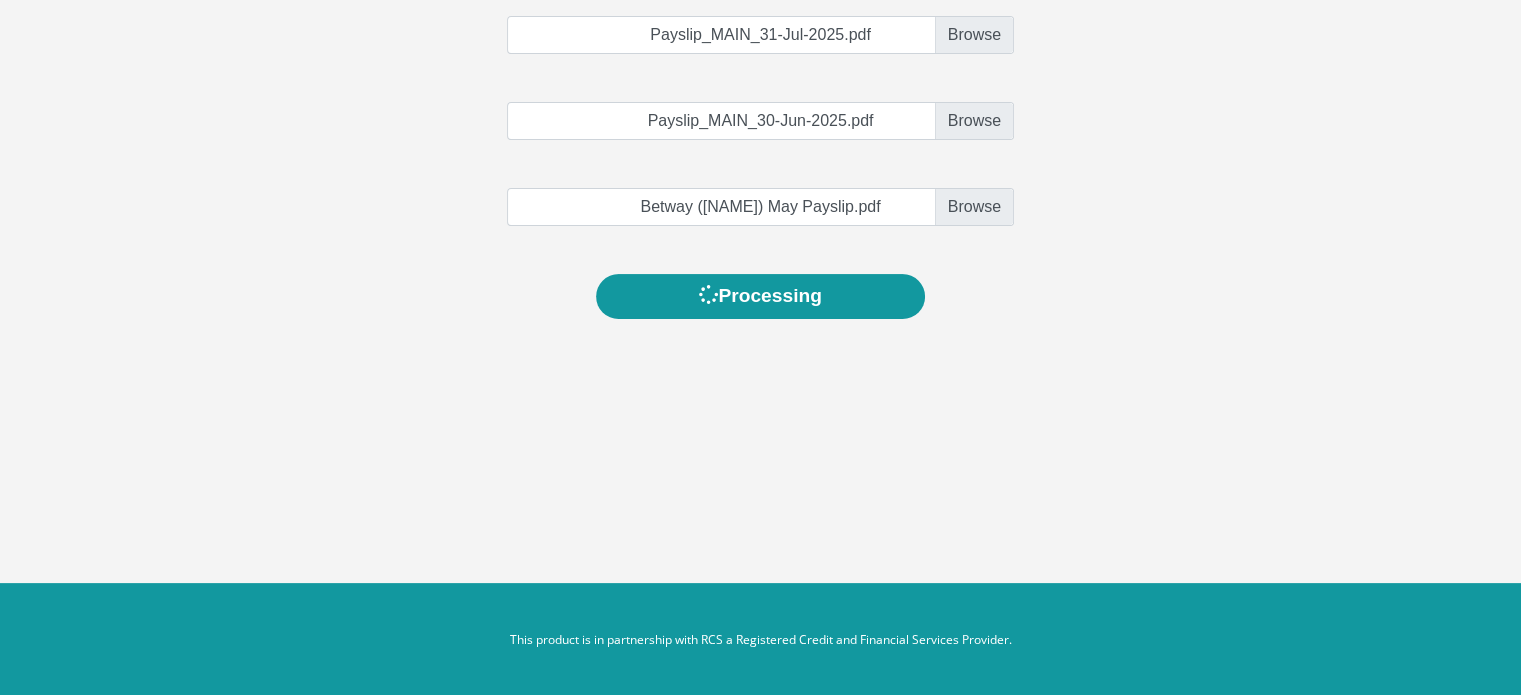 scroll, scrollTop: 0, scrollLeft: 0, axis: both 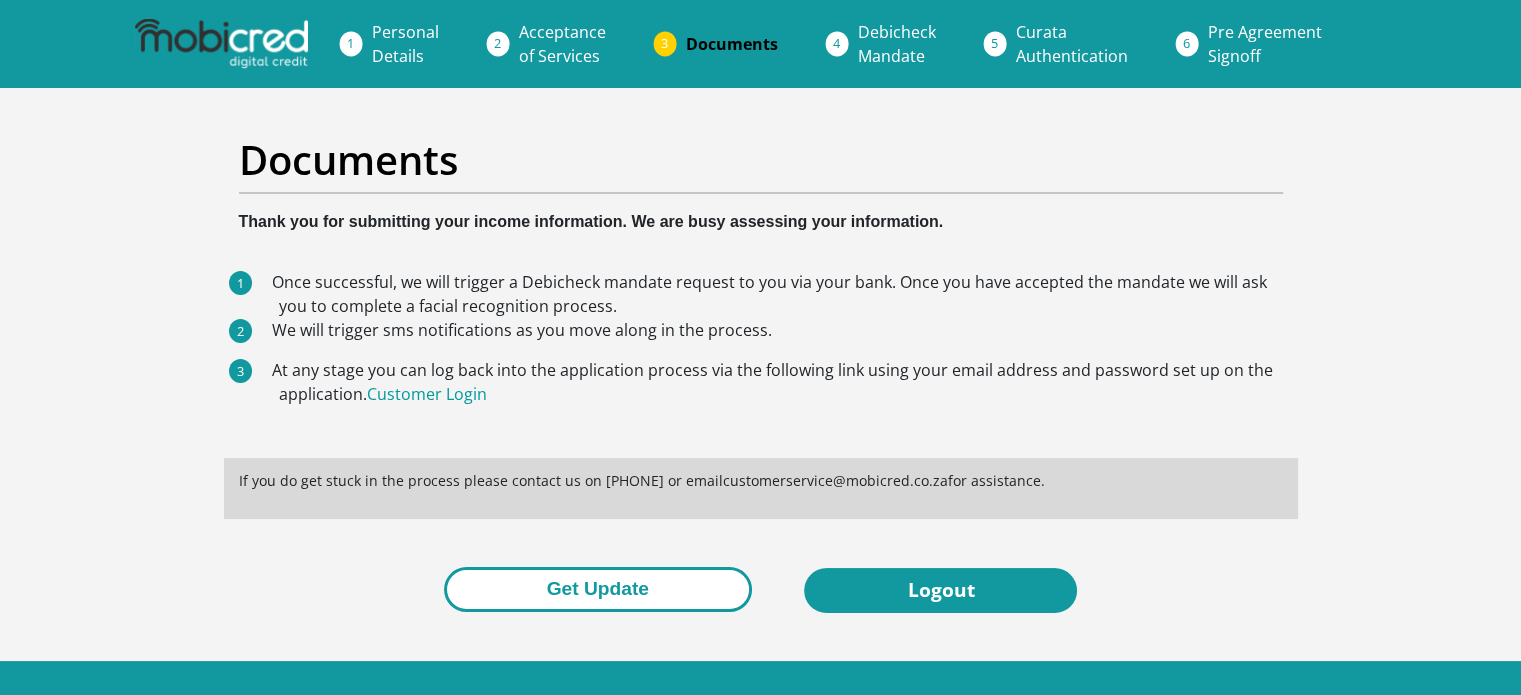 click on "Get Update" at bounding box center [598, 589] 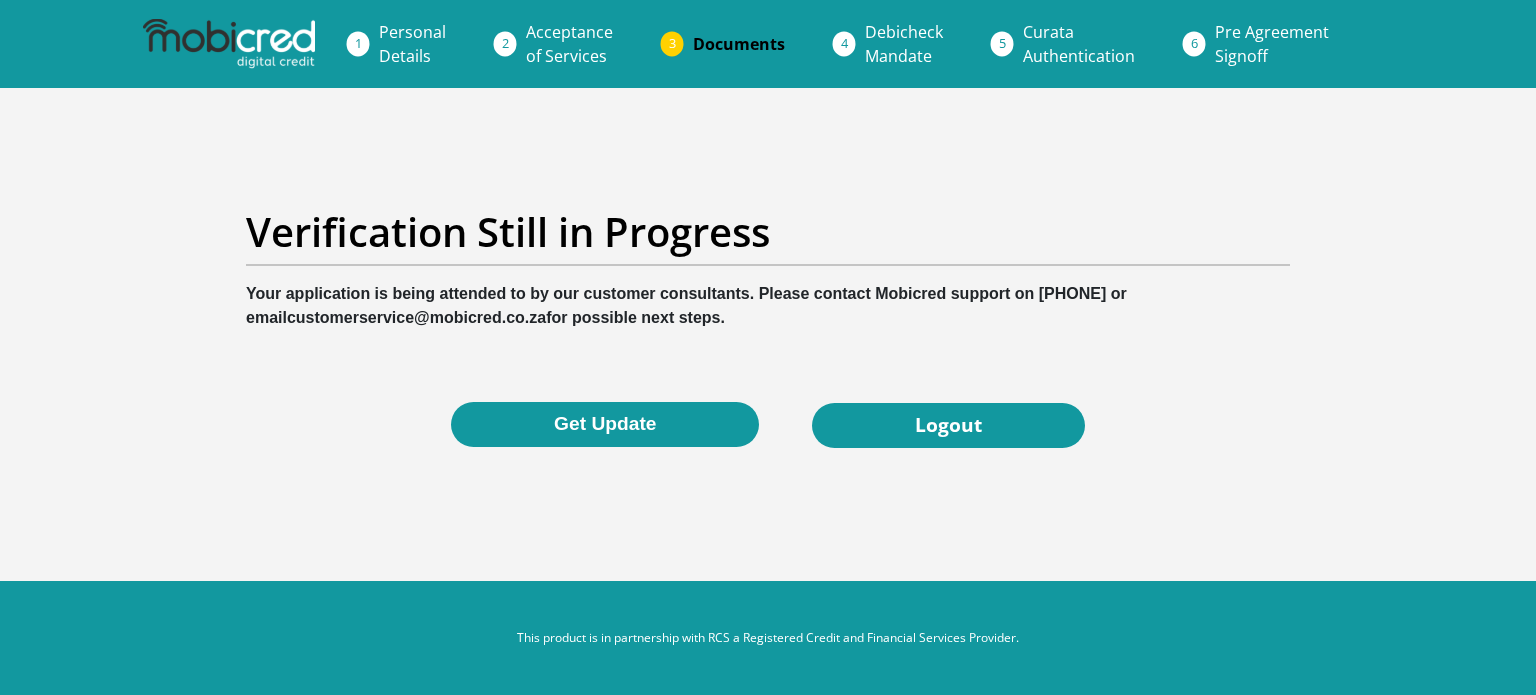 scroll, scrollTop: 0, scrollLeft: 0, axis: both 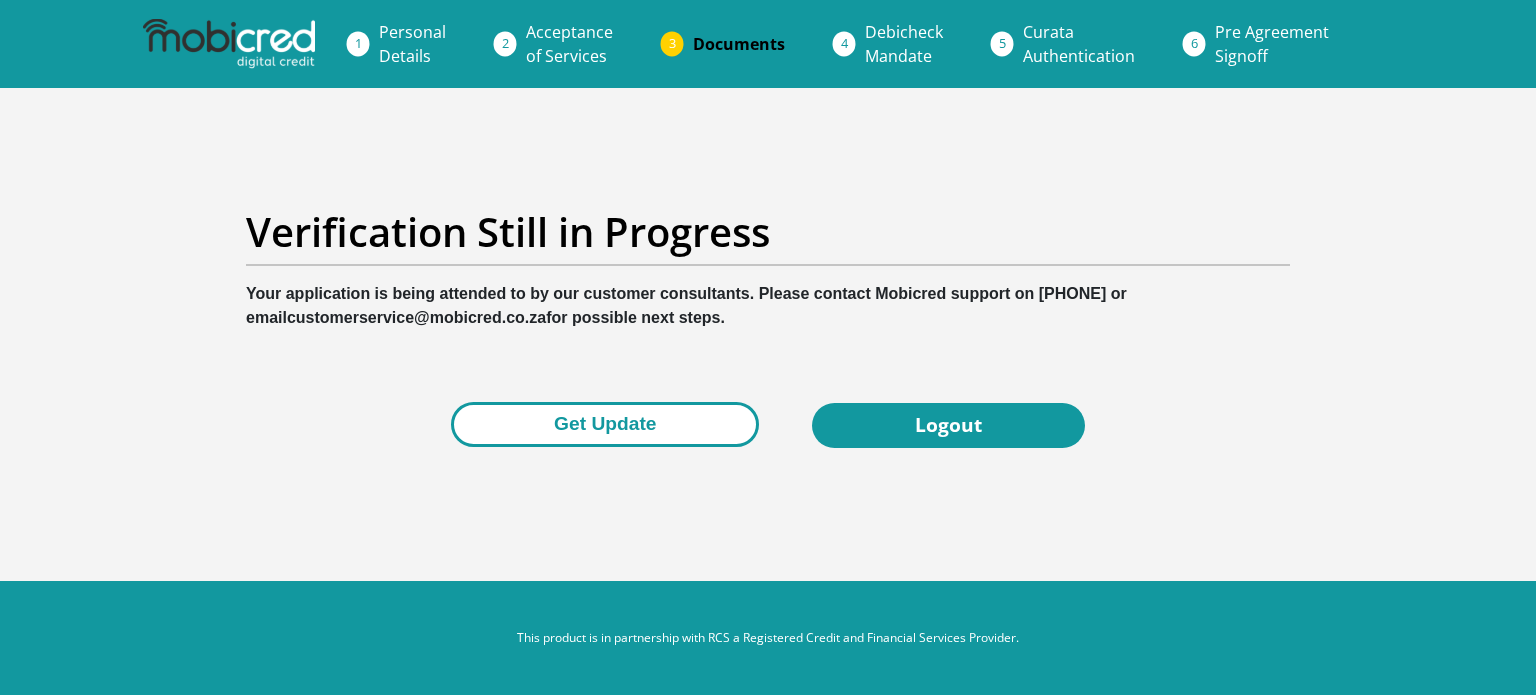 click on "Get Update" at bounding box center (605, 424) 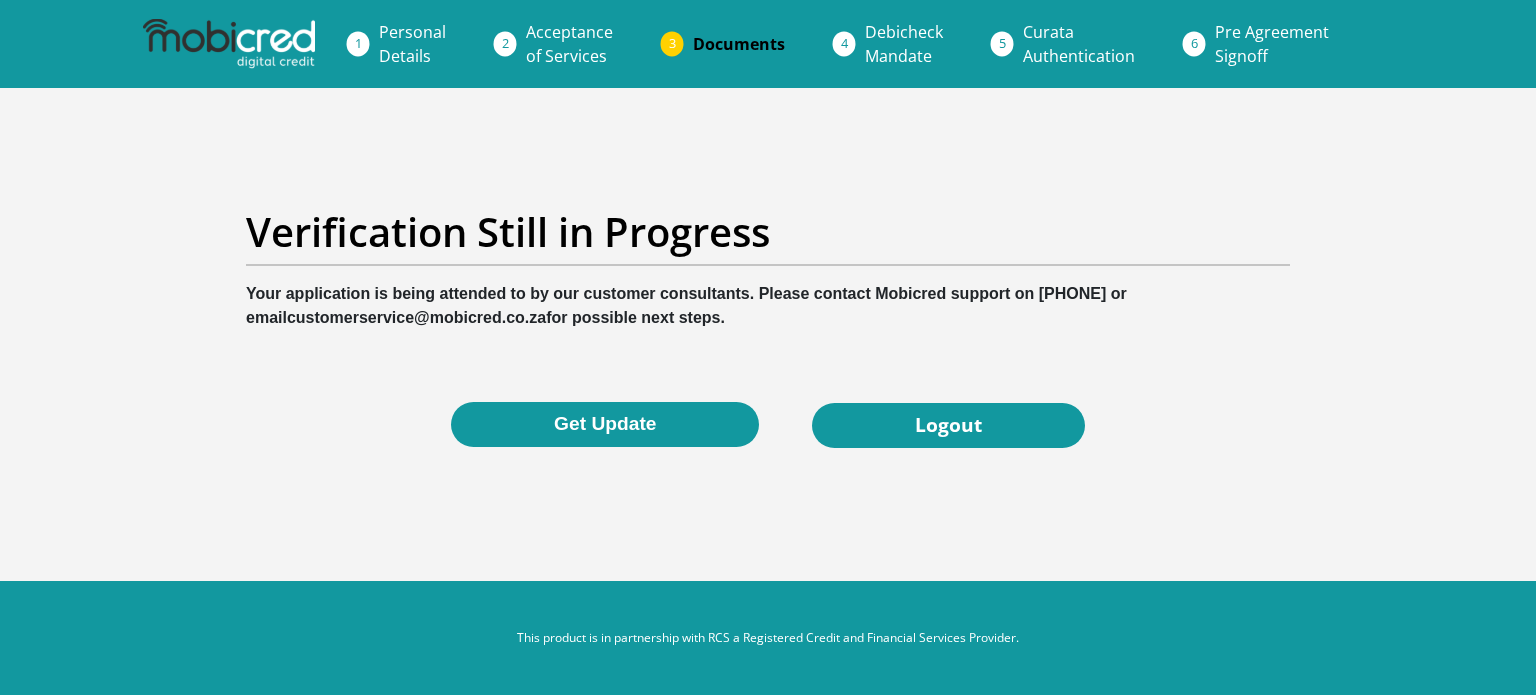 scroll, scrollTop: 0, scrollLeft: 0, axis: both 